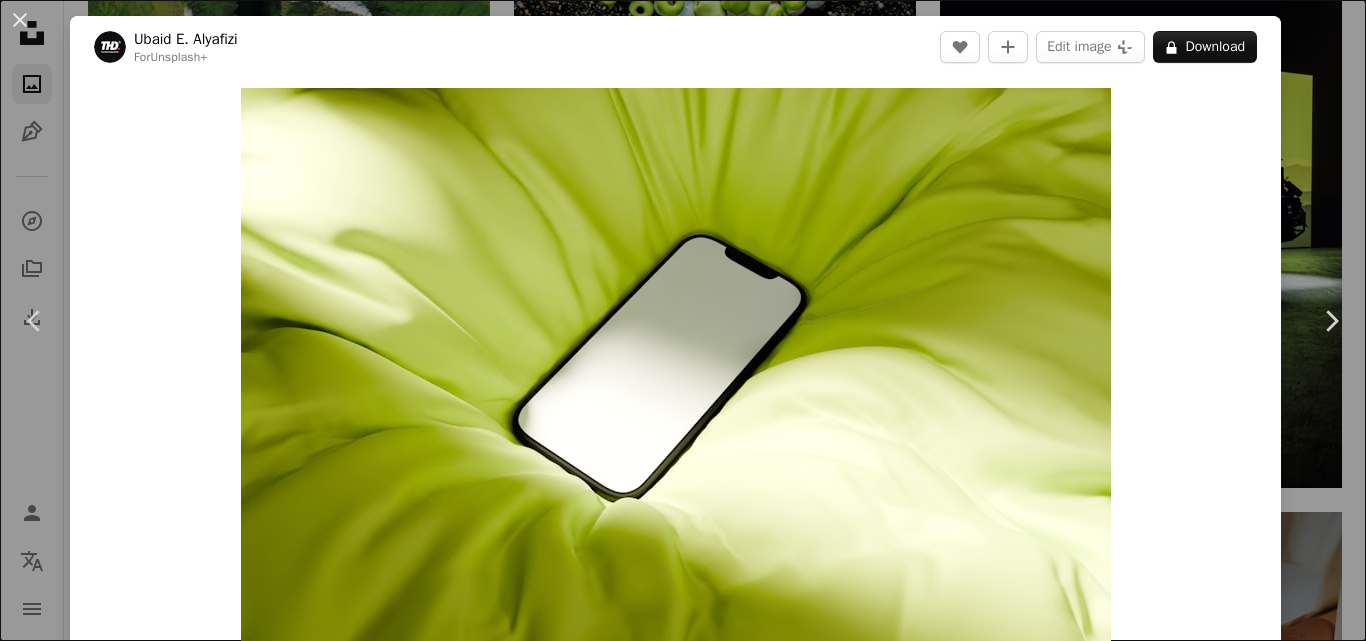 scroll, scrollTop: 20840, scrollLeft: 0, axis: vertical 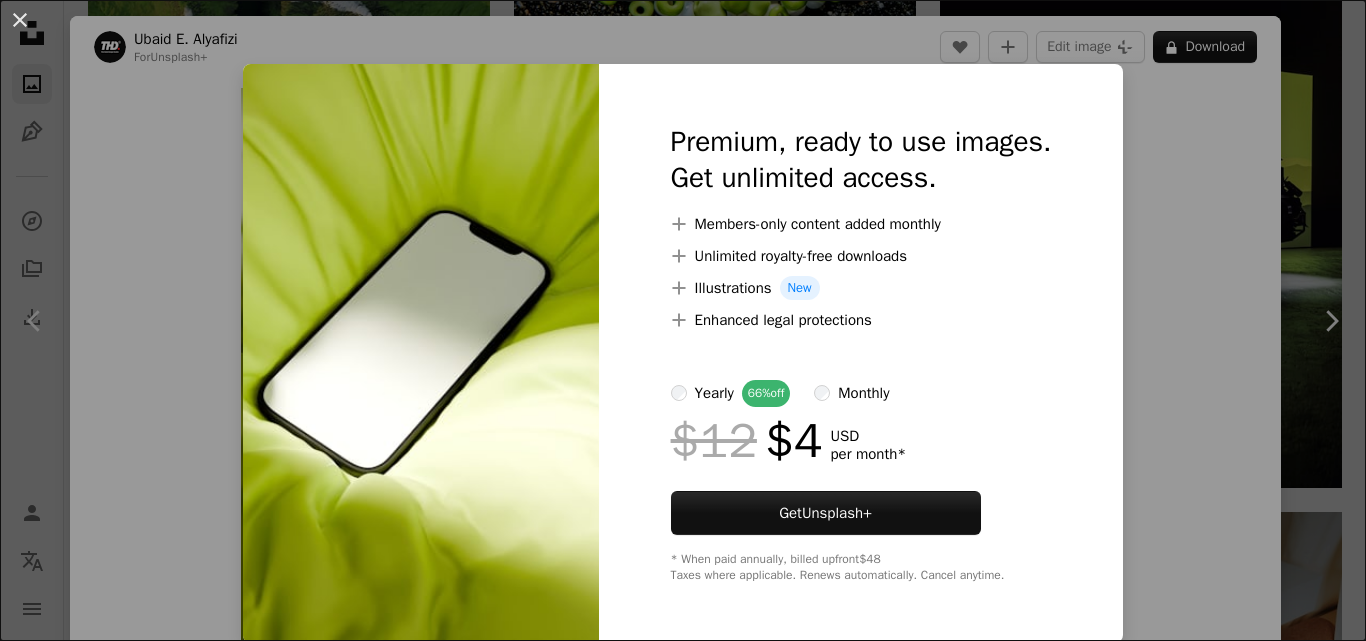 click on "An X shape Premium, ready to use images. Get unlimited access. A plus sign Members-only content added monthly A plus sign Unlimited royalty-free downloads A plus sign Illustrations  New A plus sign Enhanced legal protections yearly 66%  off monthly $12   $4 USD per month * Get  Unsplash+ * When paid annually, billed upfront  $48 Taxes where applicable. Renews automatically. Cancel anytime." at bounding box center (683, 320) 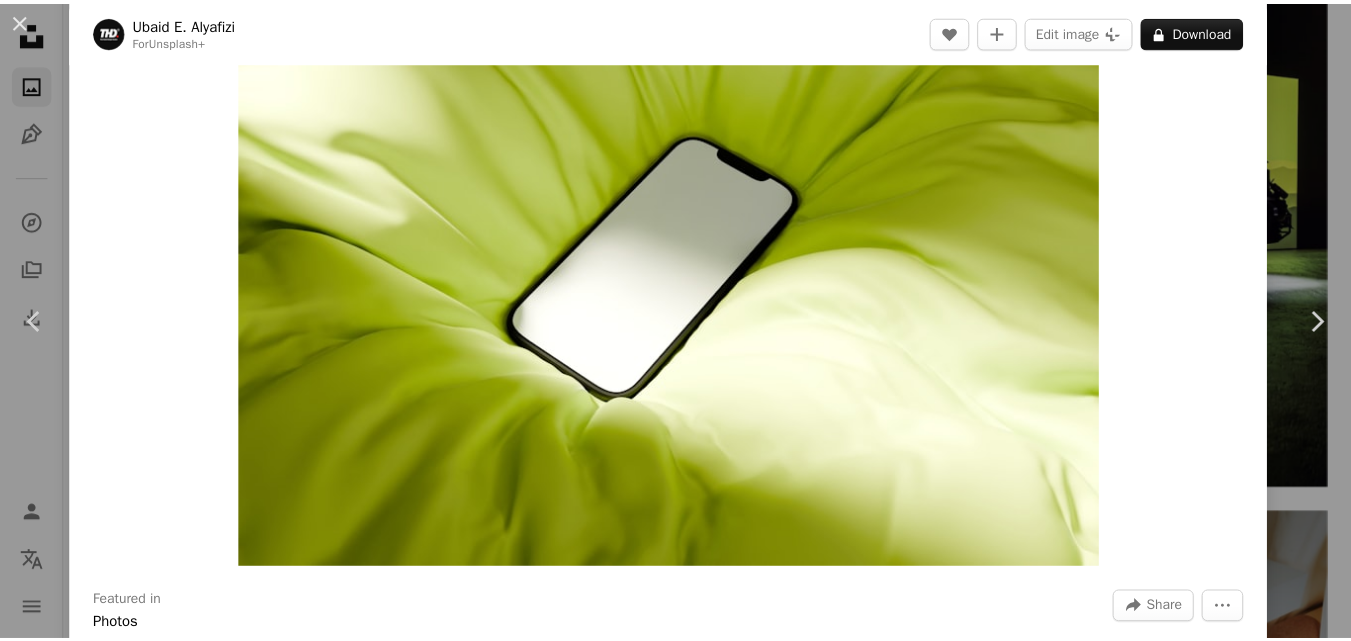 scroll, scrollTop: 0, scrollLeft: 0, axis: both 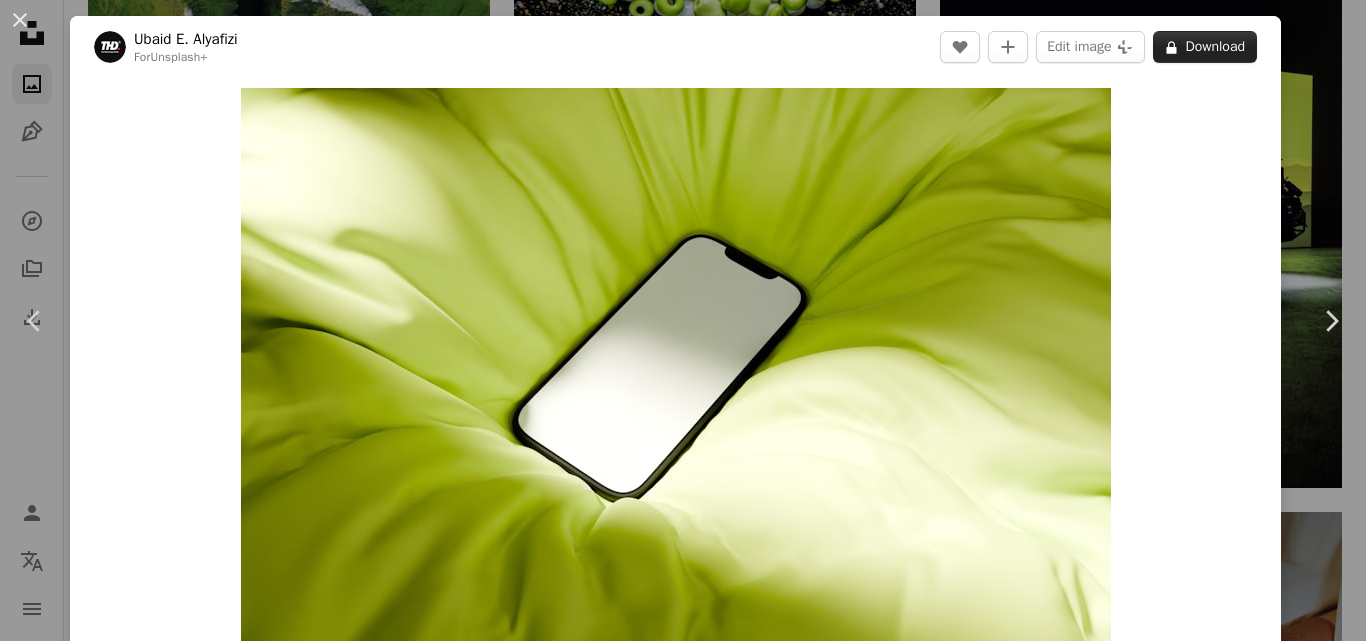 click on "A lock   Download" at bounding box center [1205, 47] 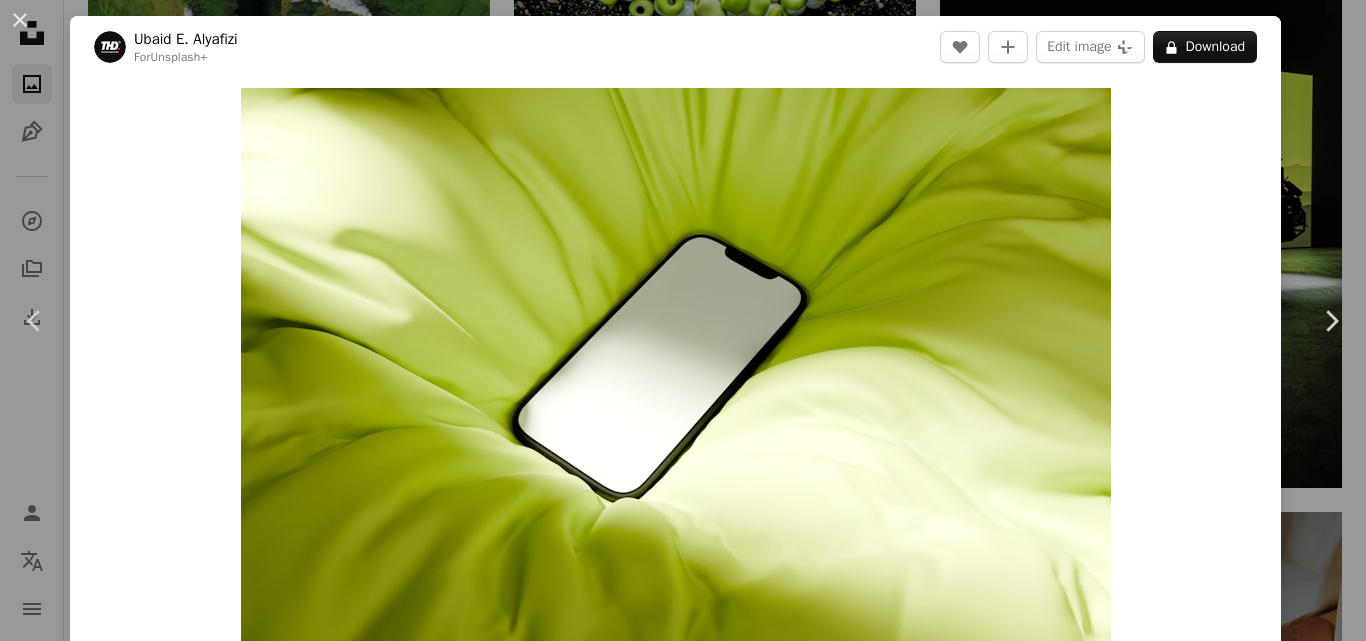 click on "An X shape" at bounding box center (20, 20) 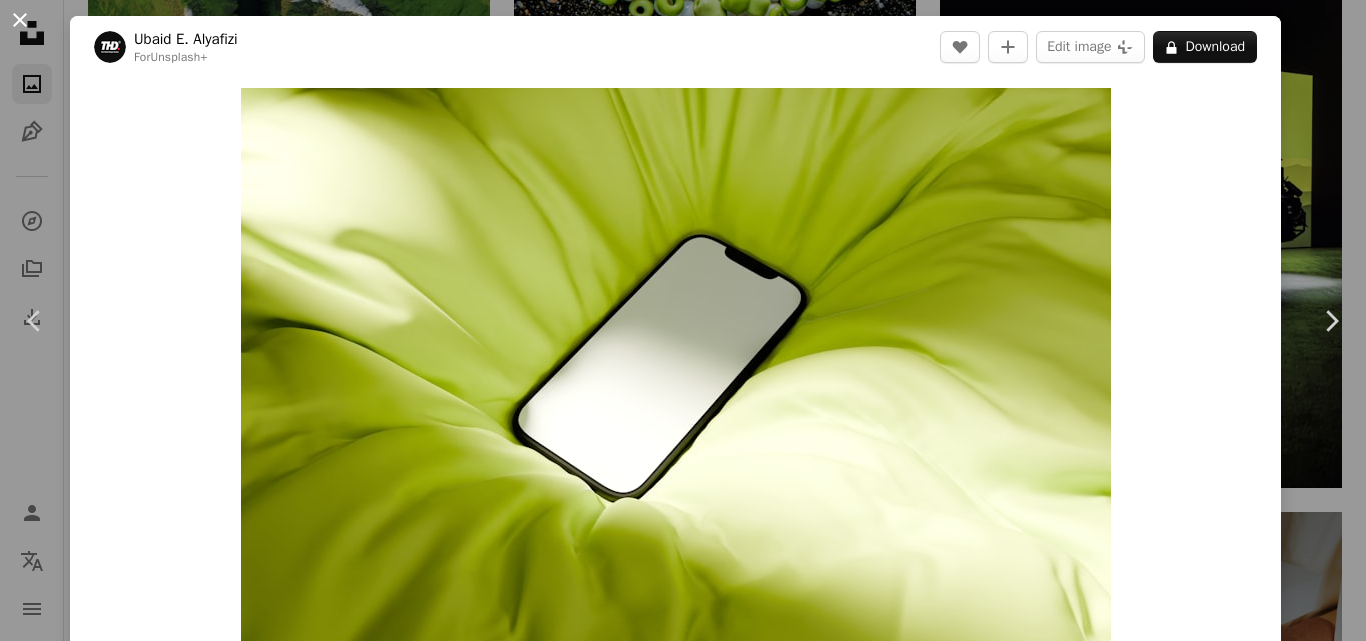 click on "An X shape" at bounding box center (20, 20) 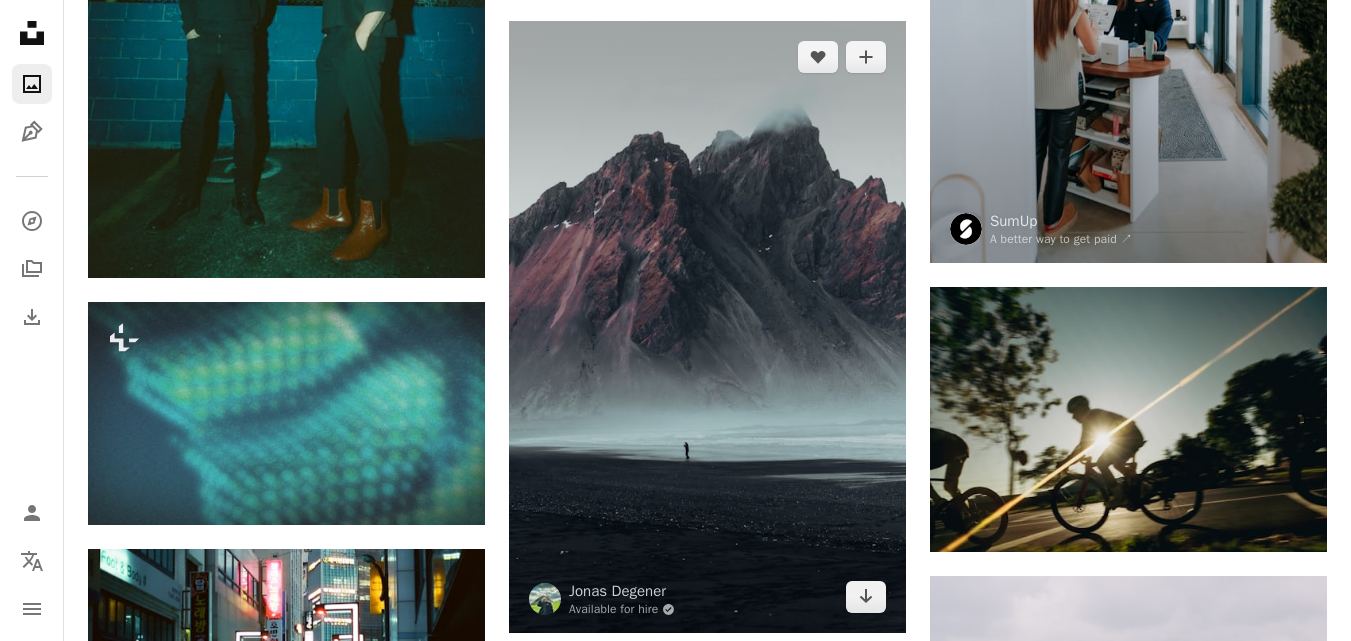 scroll, scrollTop: 23040, scrollLeft: 0, axis: vertical 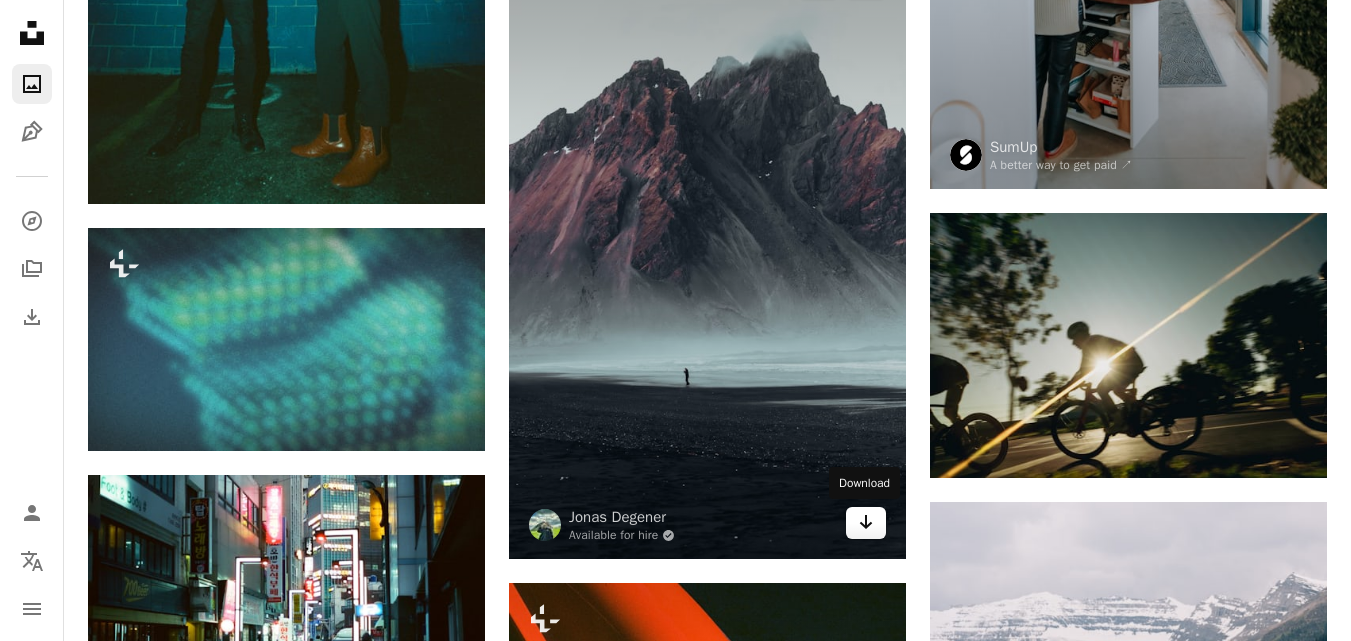 click on "Arrow pointing down" 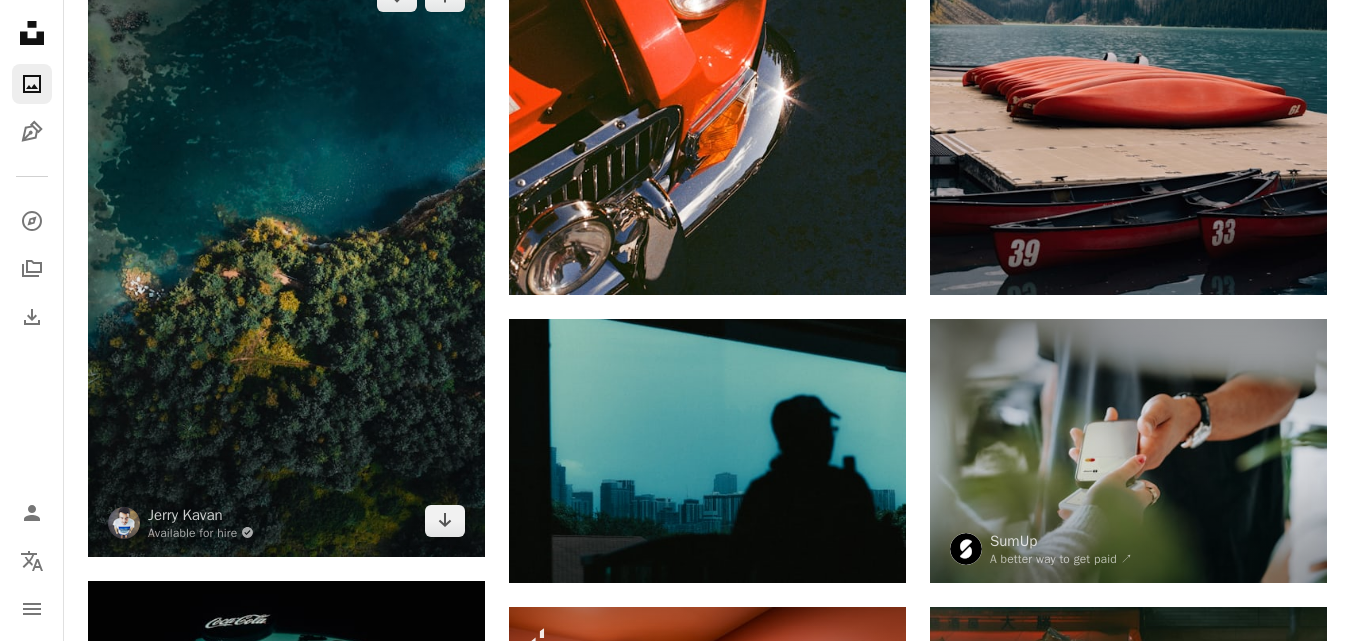 scroll, scrollTop: 23940, scrollLeft: 0, axis: vertical 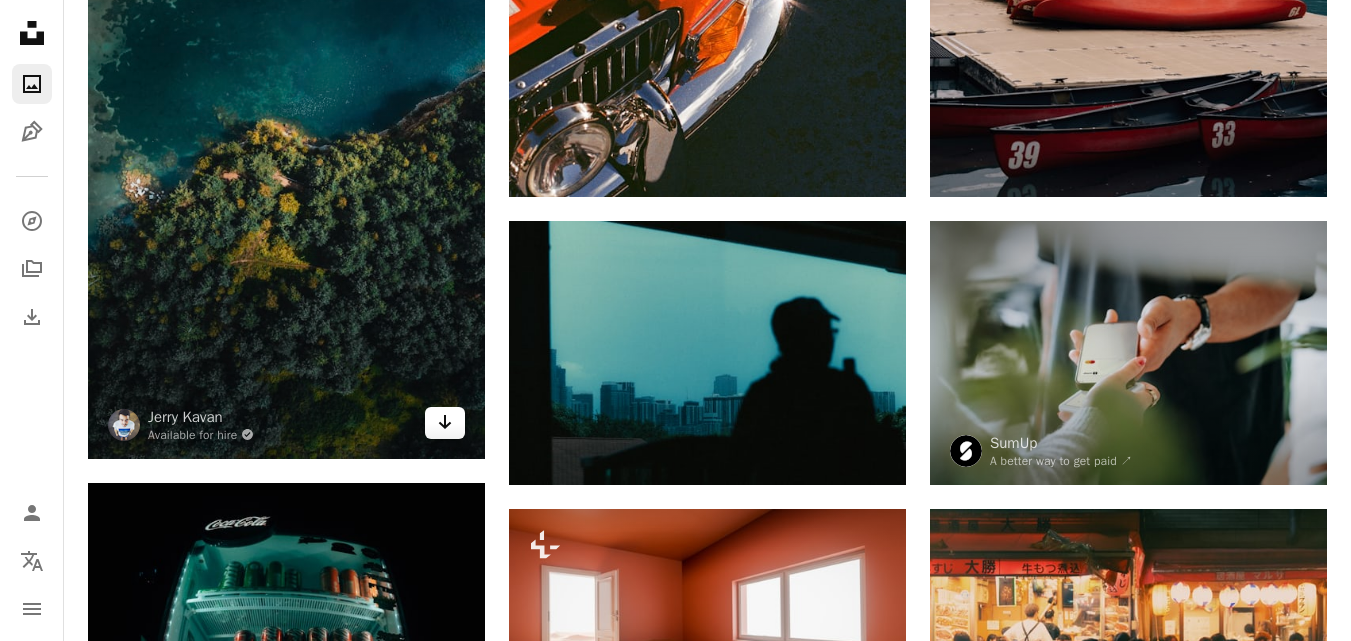 click on "Arrow pointing down" 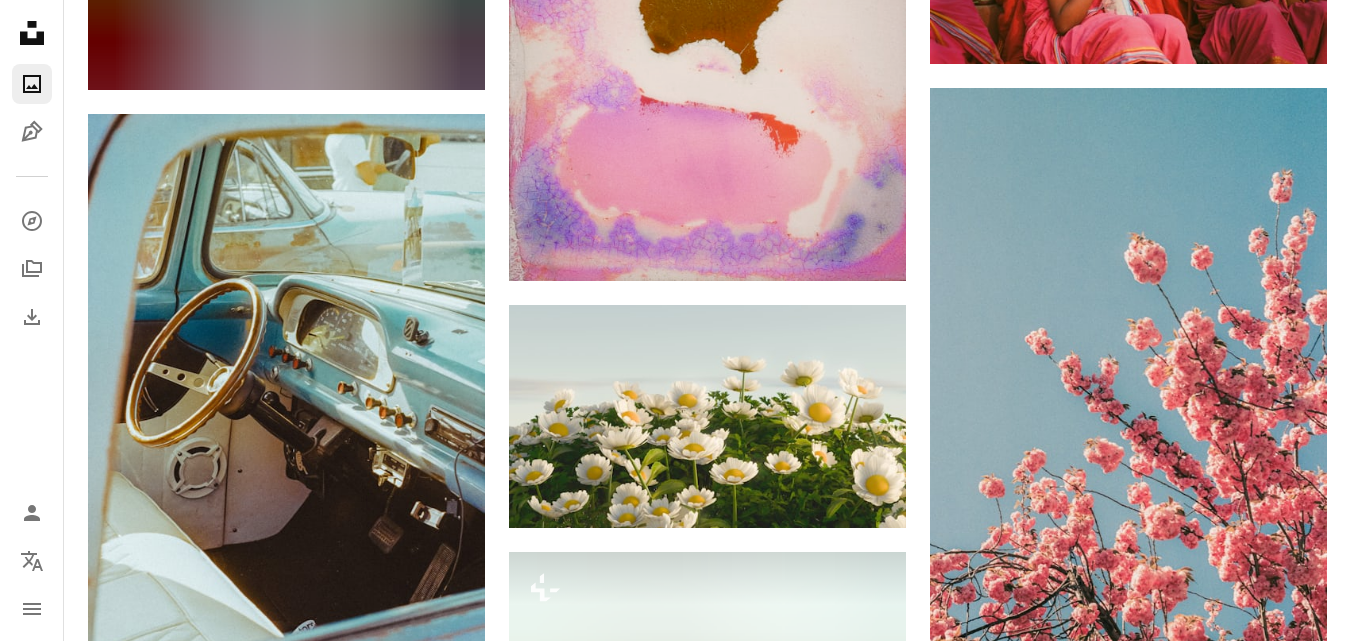 scroll, scrollTop: 32340, scrollLeft: 0, axis: vertical 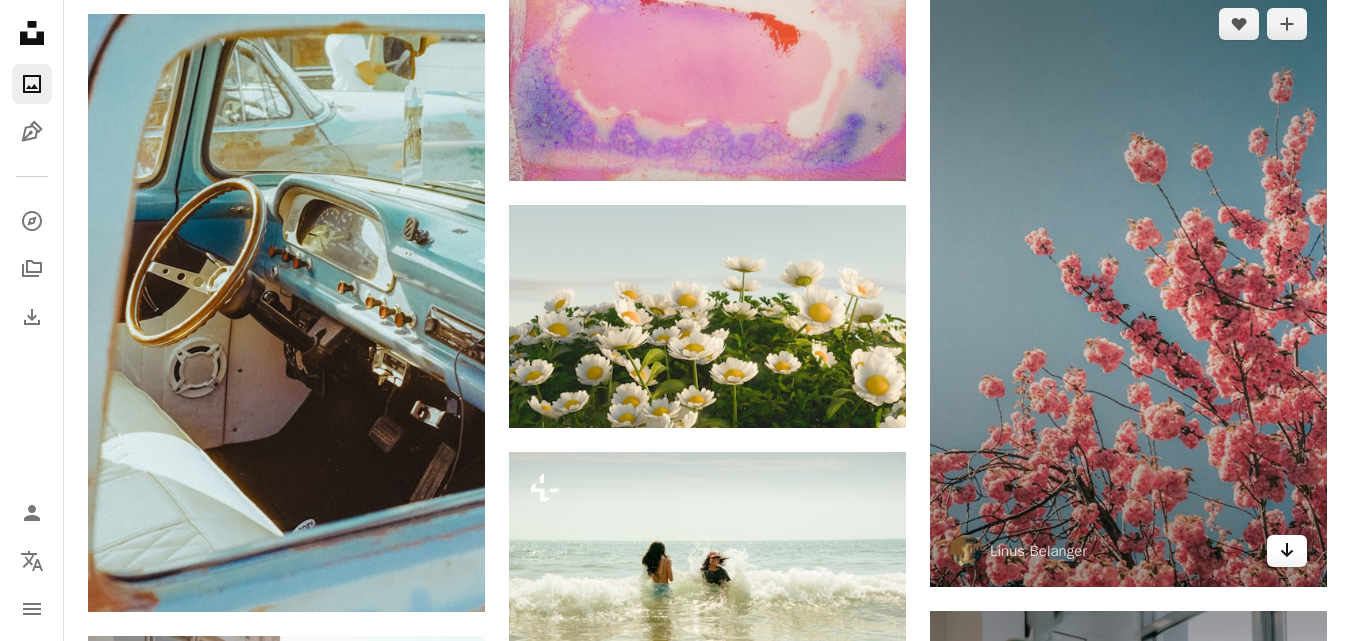 click on "Arrow pointing down" 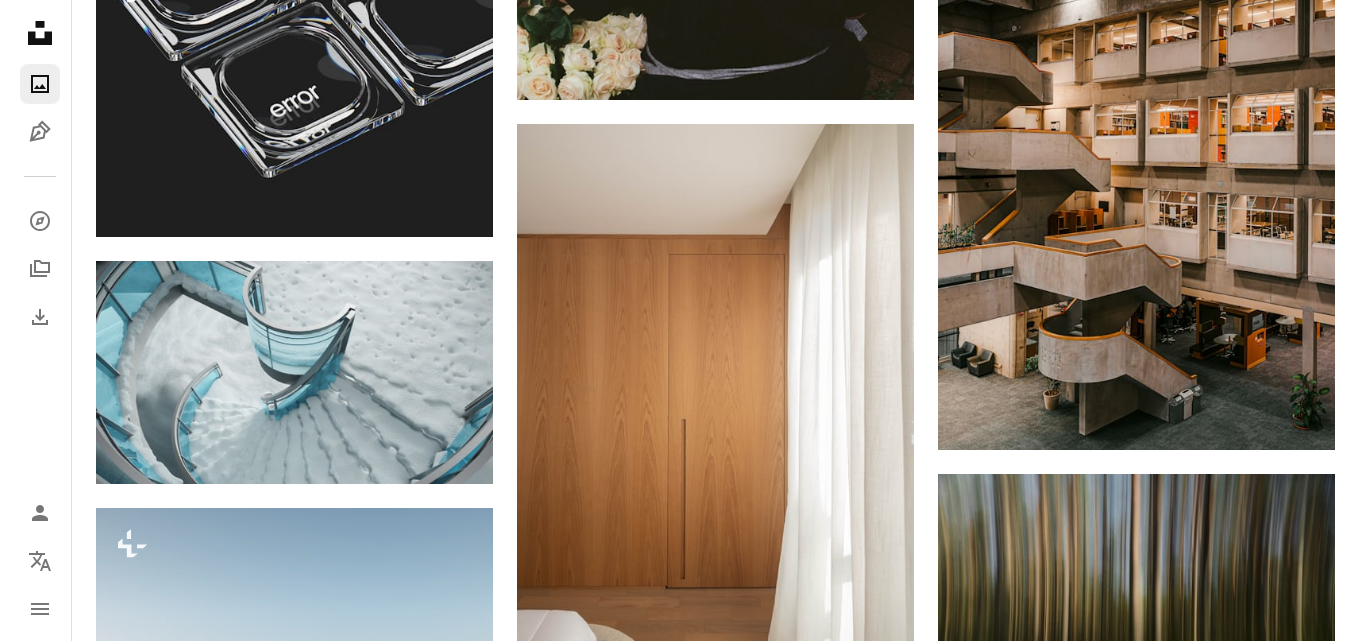scroll, scrollTop: 36340, scrollLeft: 0, axis: vertical 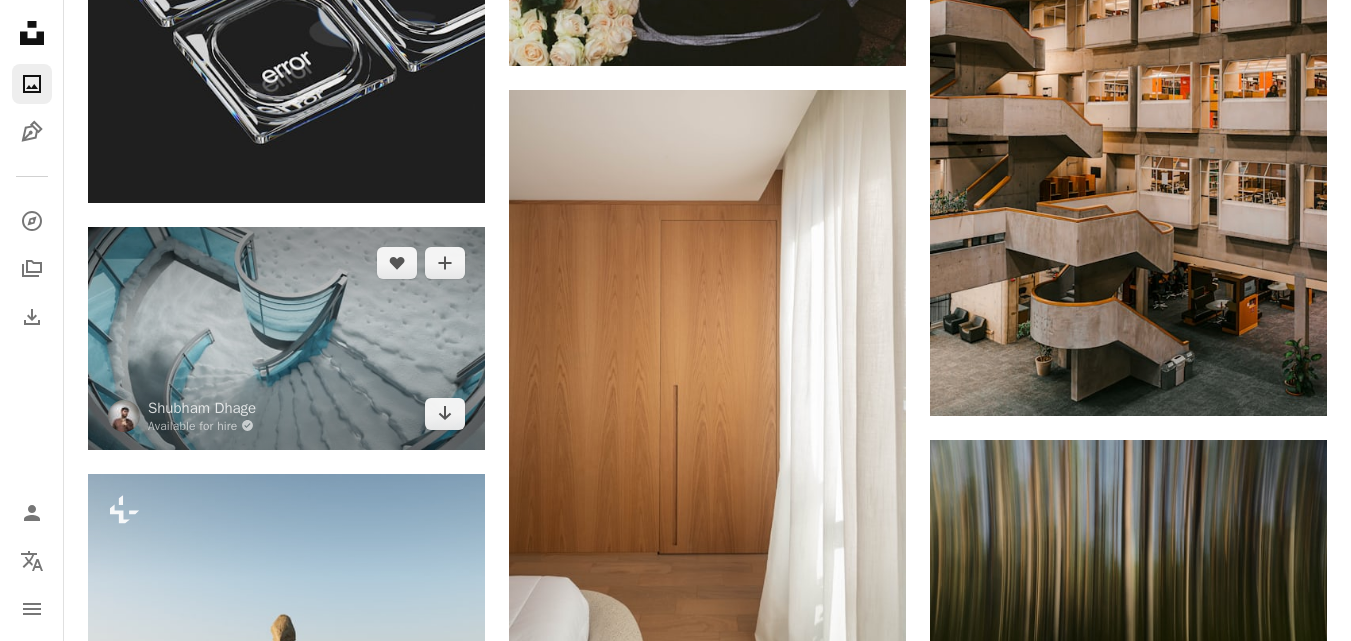 click at bounding box center (286, 338) 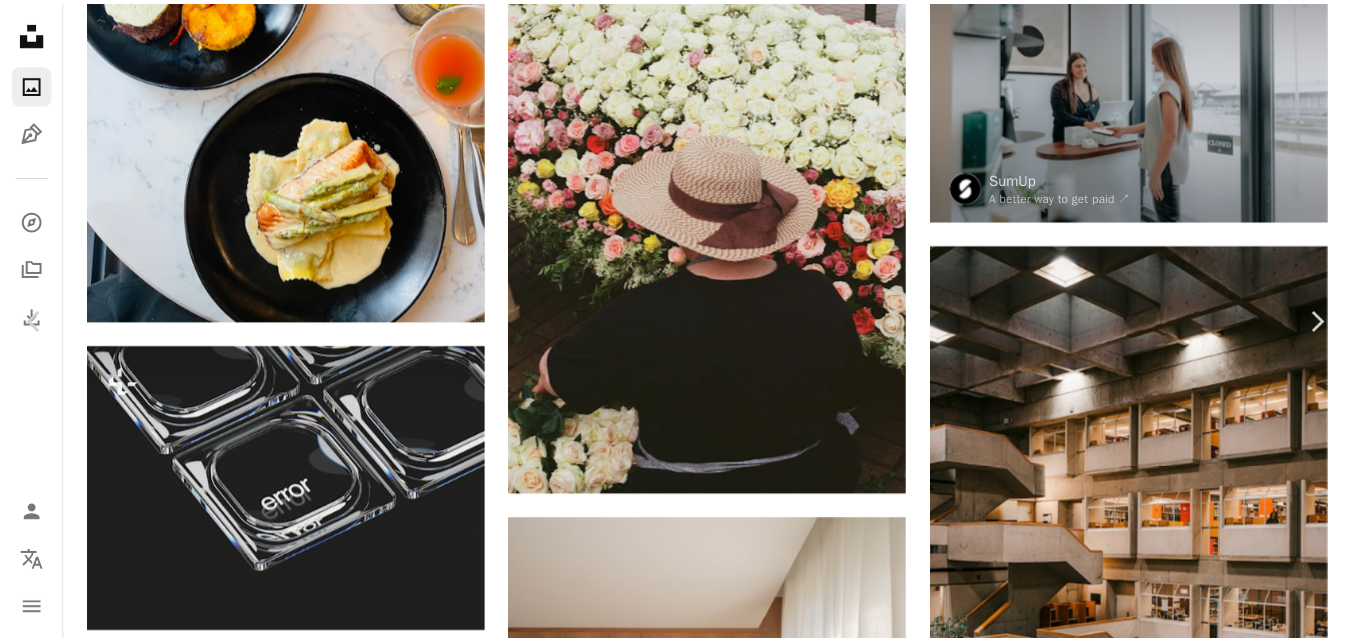 scroll, scrollTop: 0, scrollLeft: 0, axis: both 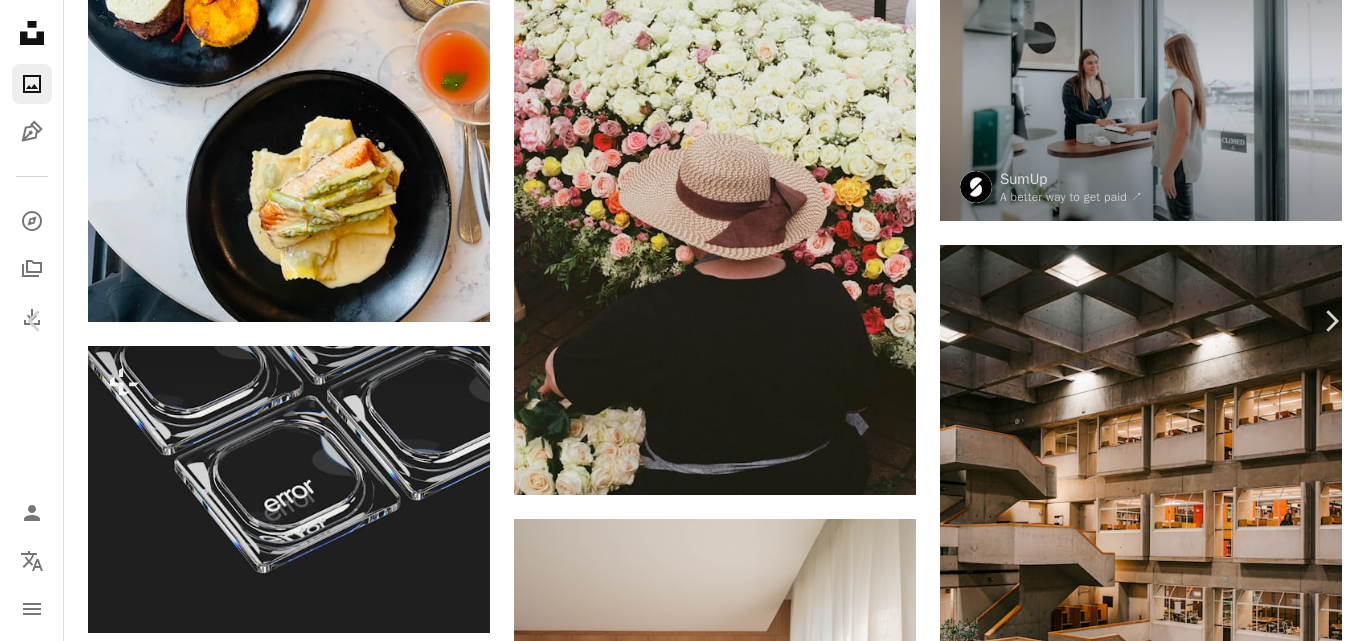 click on "An X shape" at bounding box center [20, 20] 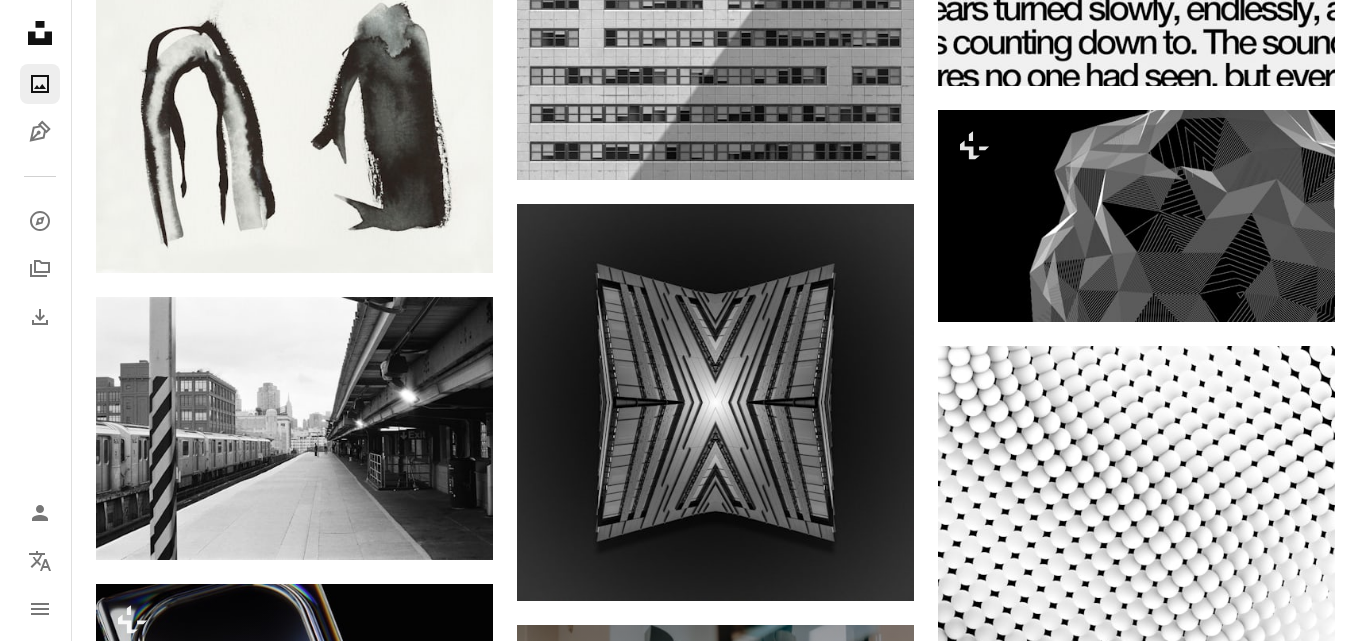 scroll, scrollTop: 45240, scrollLeft: 0, axis: vertical 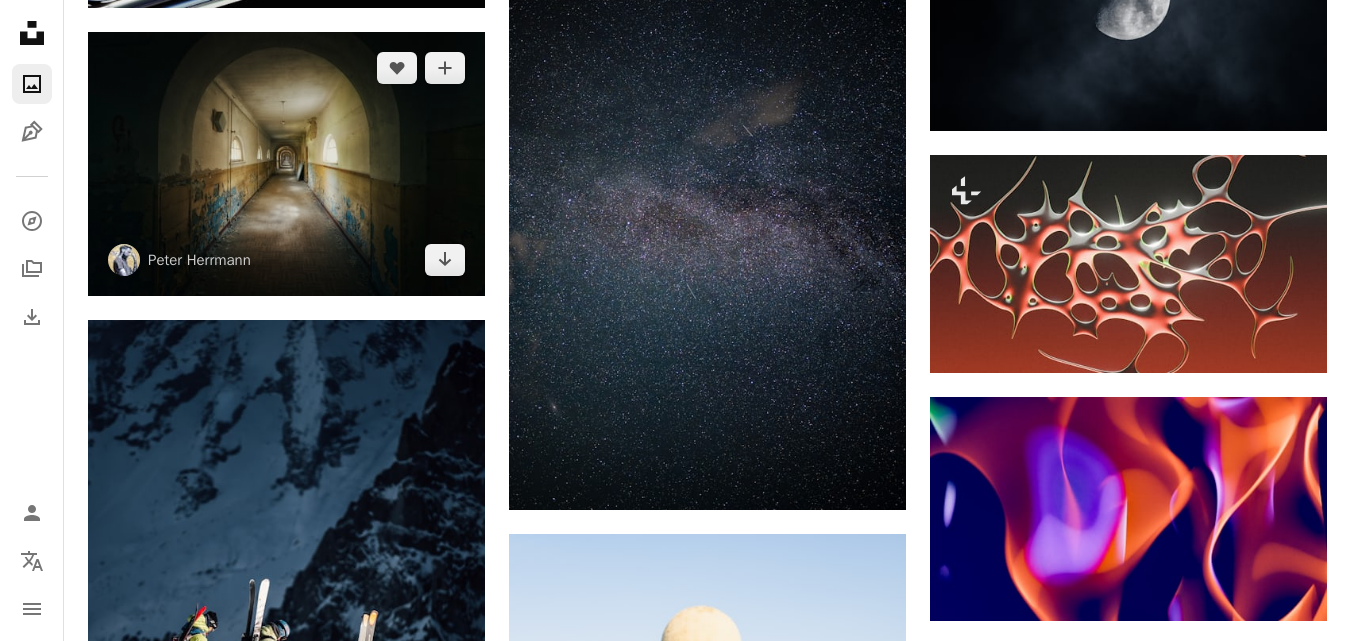 click at bounding box center [286, 164] 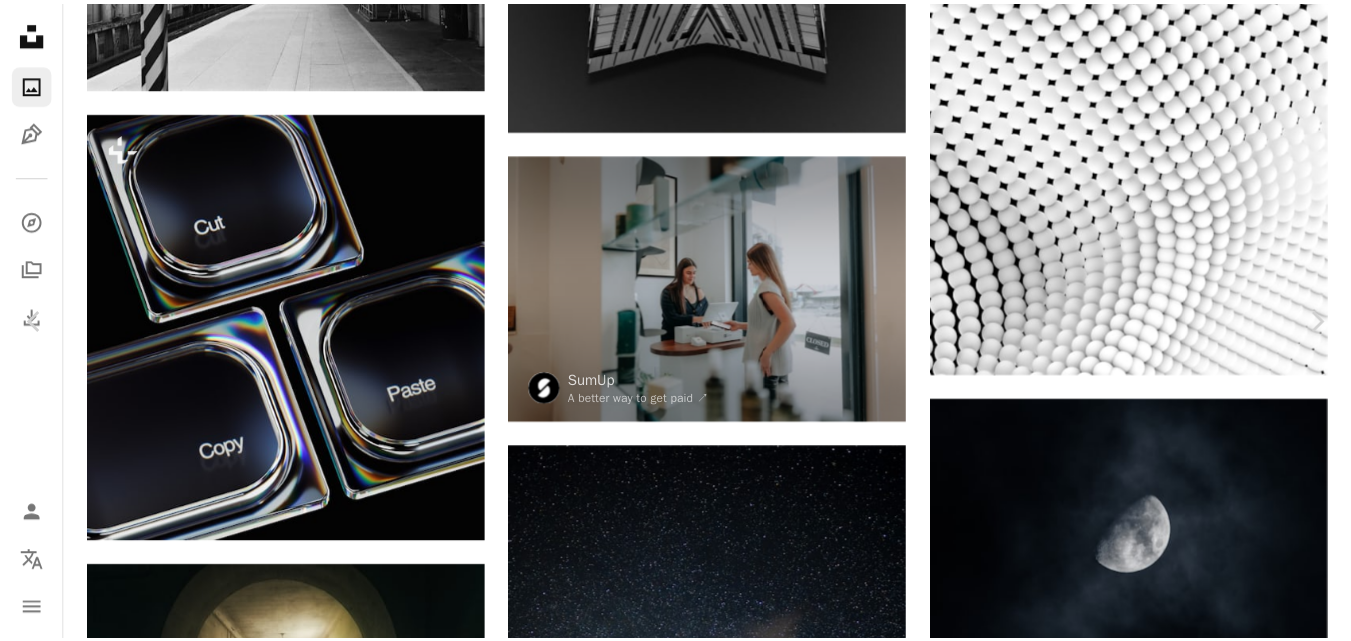 scroll, scrollTop: 400, scrollLeft: 0, axis: vertical 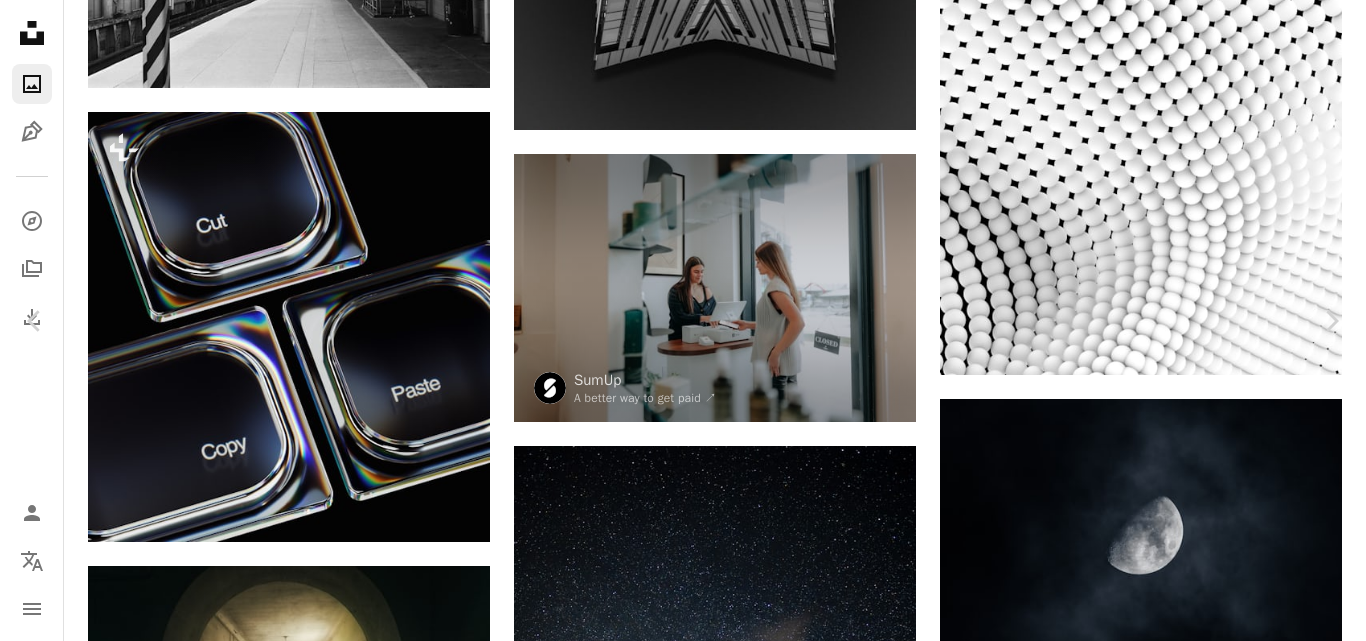 click on "Download free" at bounding box center [1167, 3715] 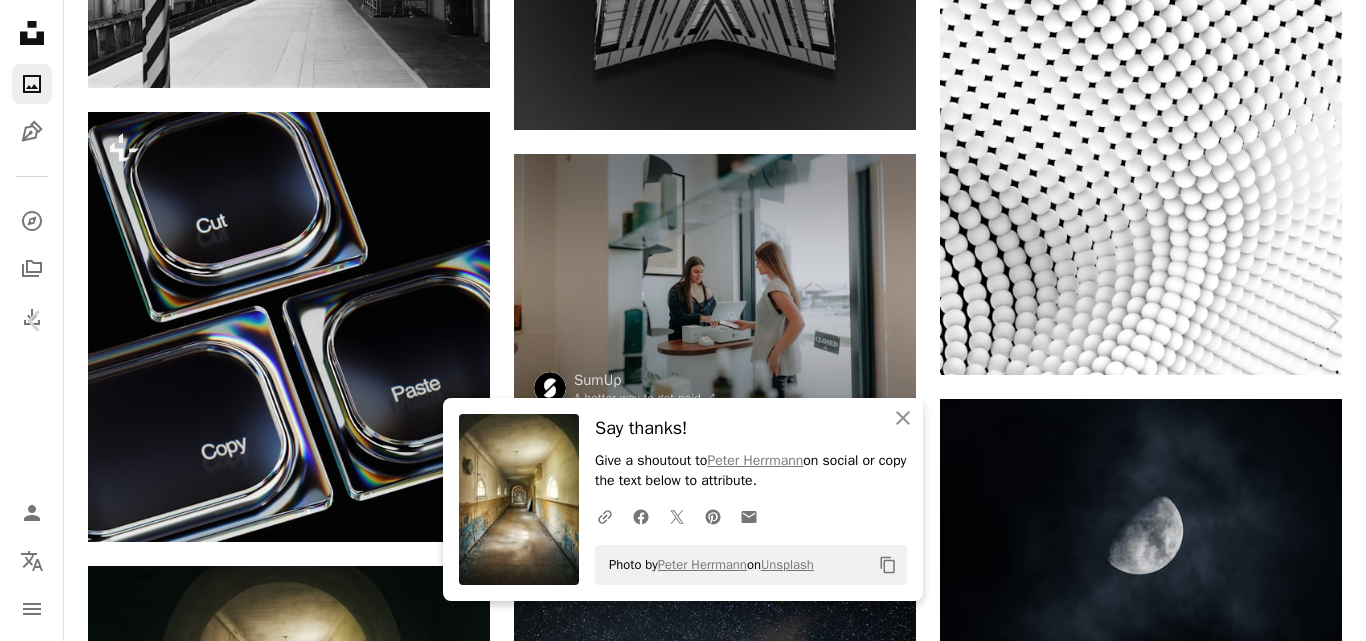 drag, startPoint x: 25, startPoint y: 24, endPoint x: 580, endPoint y: 109, distance: 561.47125 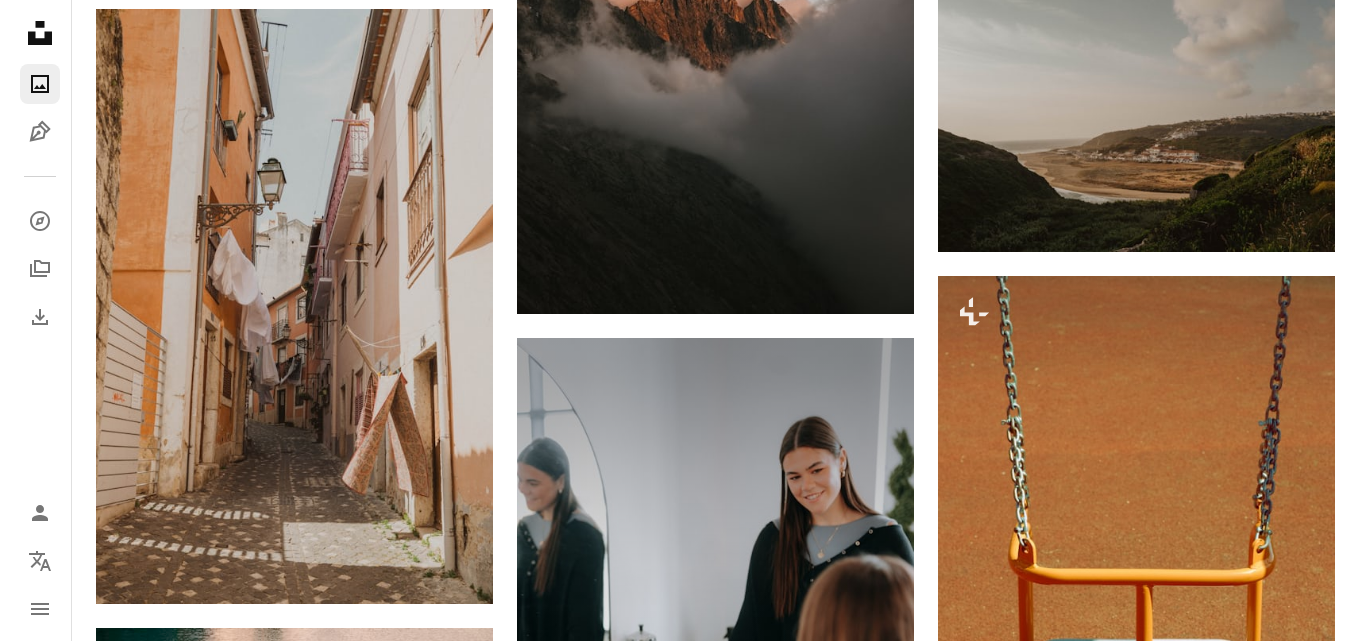 scroll, scrollTop: 50440, scrollLeft: 0, axis: vertical 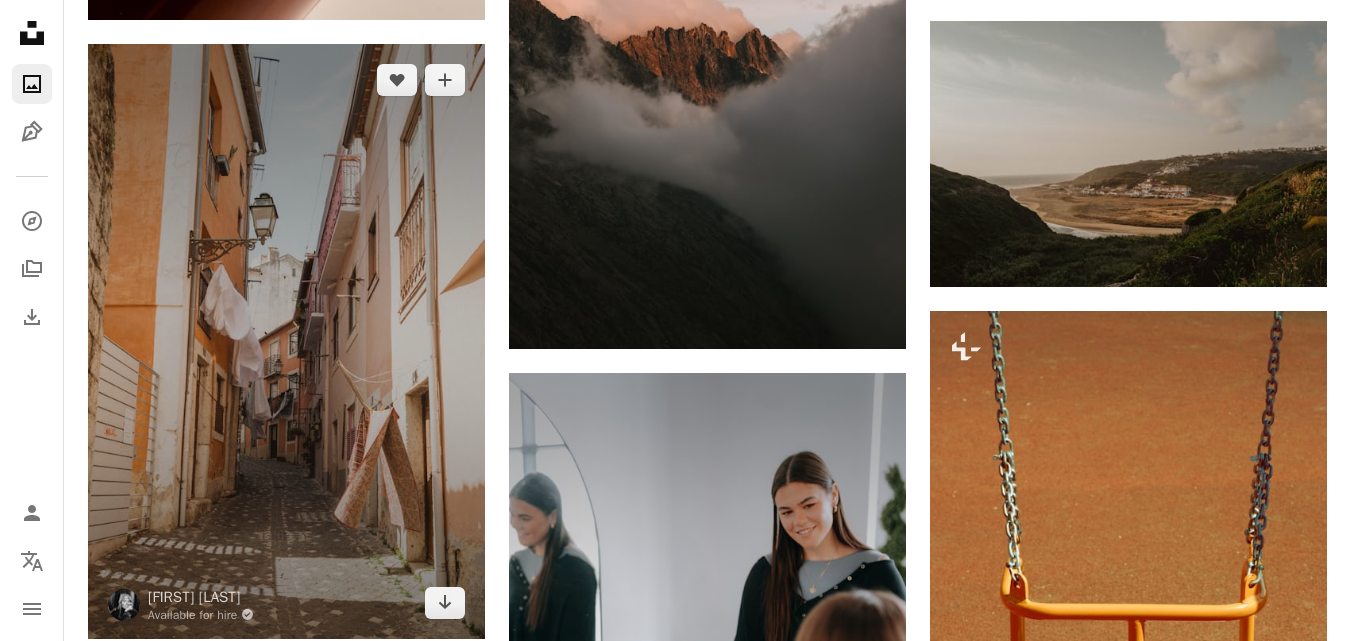 click at bounding box center [286, 341] 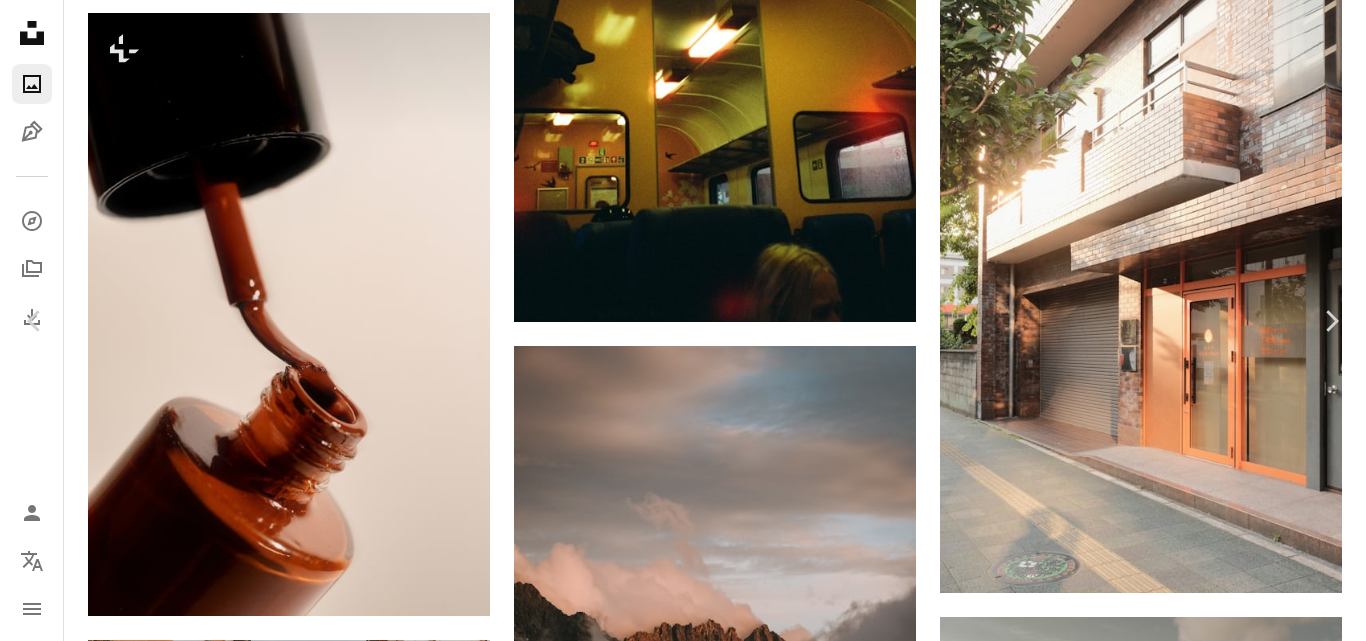 click on "Download free" at bounding box center [1167, 4350] 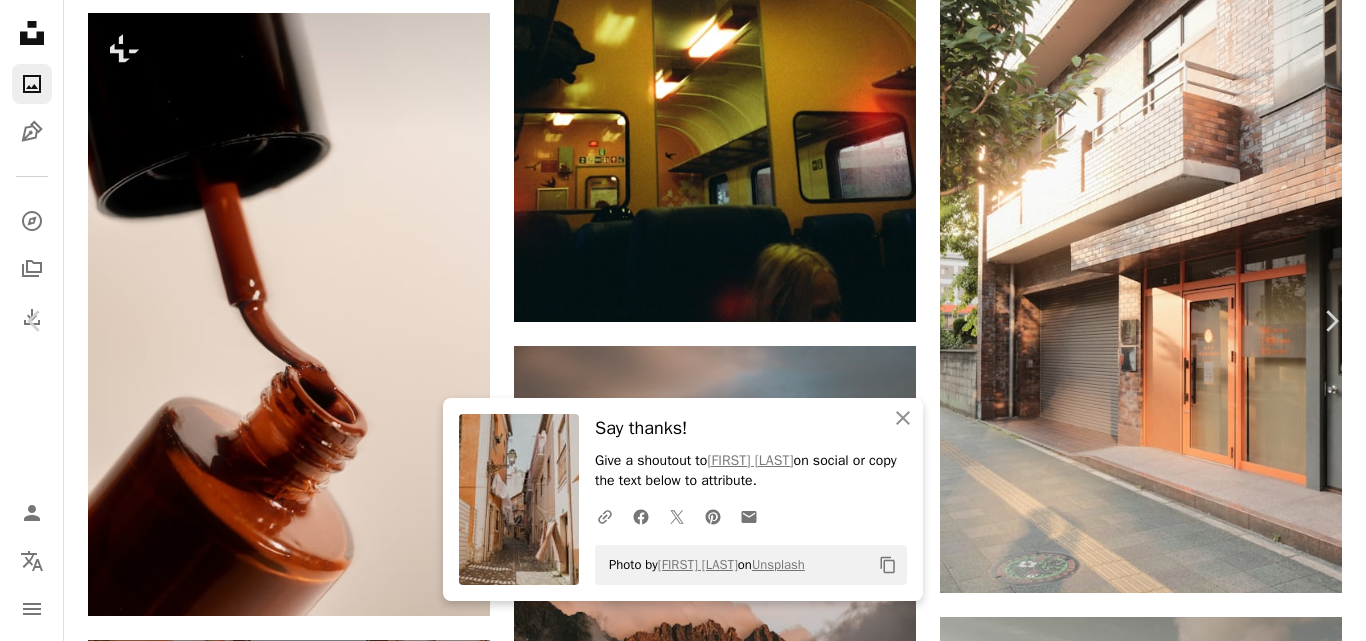 drag, startPoint x: 8, startPoint y: 16, endPoint x: 422, endPoint y: 184, distance: 446.78854 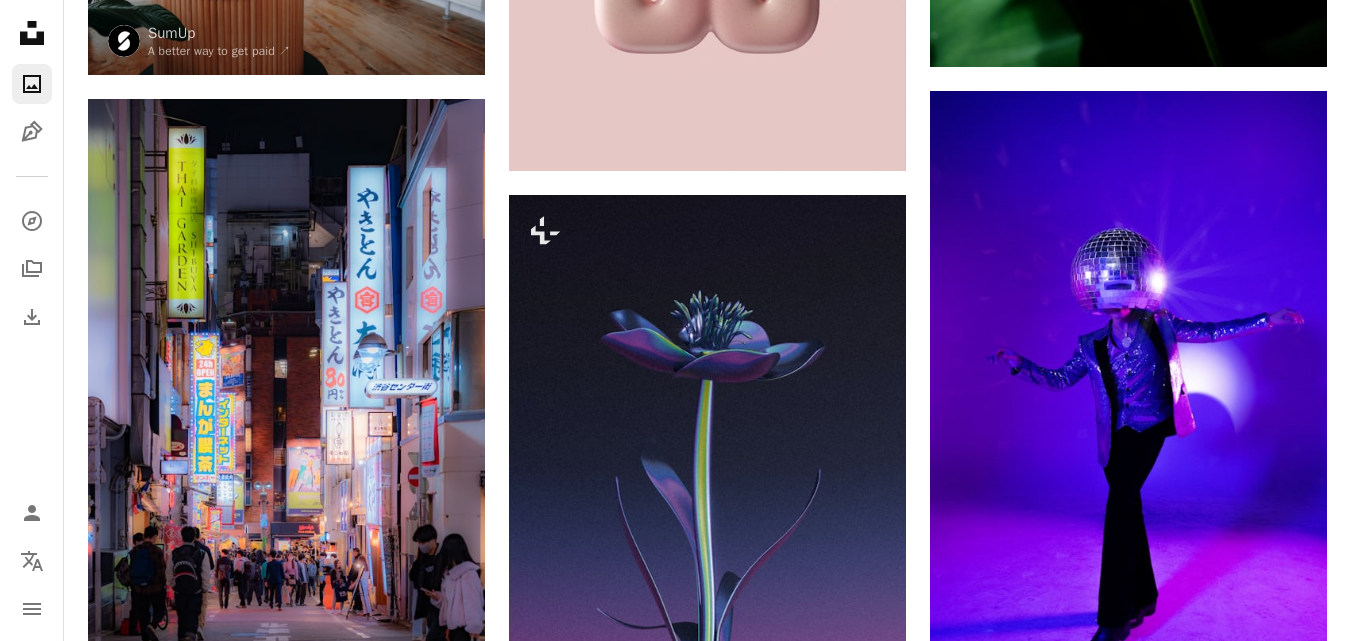 scroll, scrollTop: 58640, scrollLeft: 0, axis: vertical 